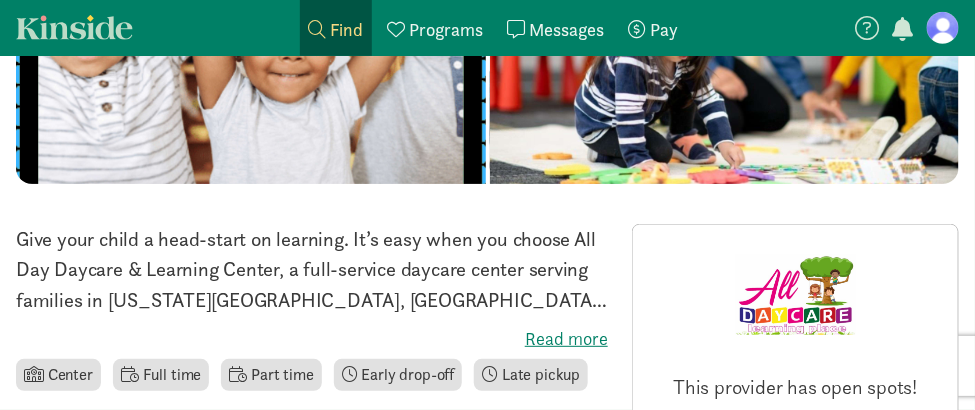 scroll, scrollTop: 345, scrollLeft: 0, axis: vertical 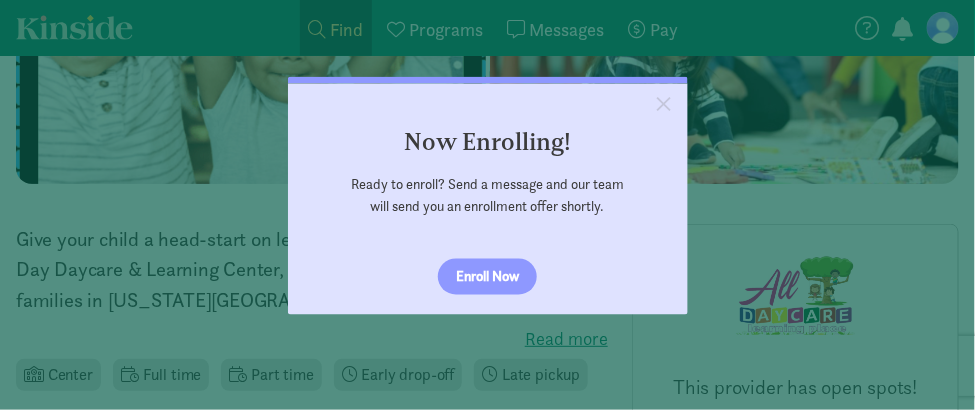 click on "×             Now Enrolling!  Ready to enroll? Send a message and our team will send you an enrollment offer shortly.                         Enroll Now" 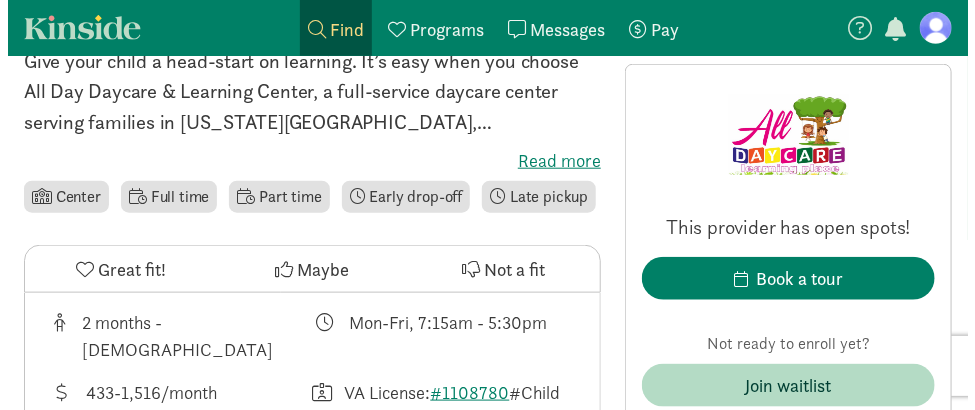 scroll, scrollTop: 528, scrollLeft: 0, axis: vertical 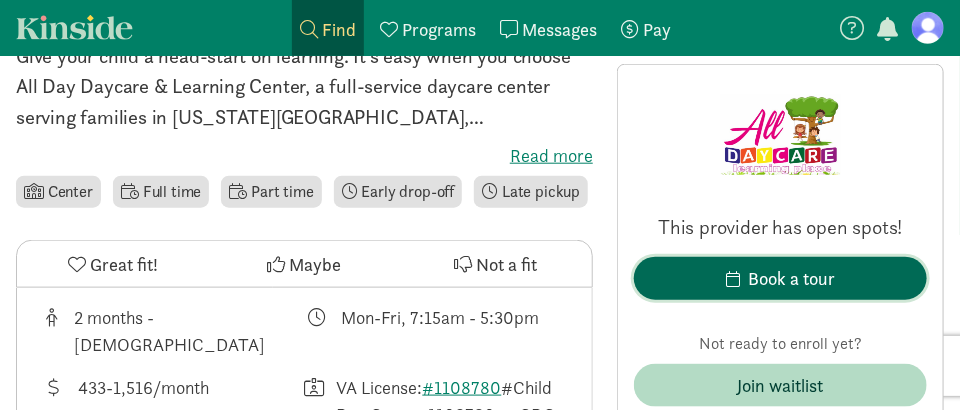 click on "Book a tour" 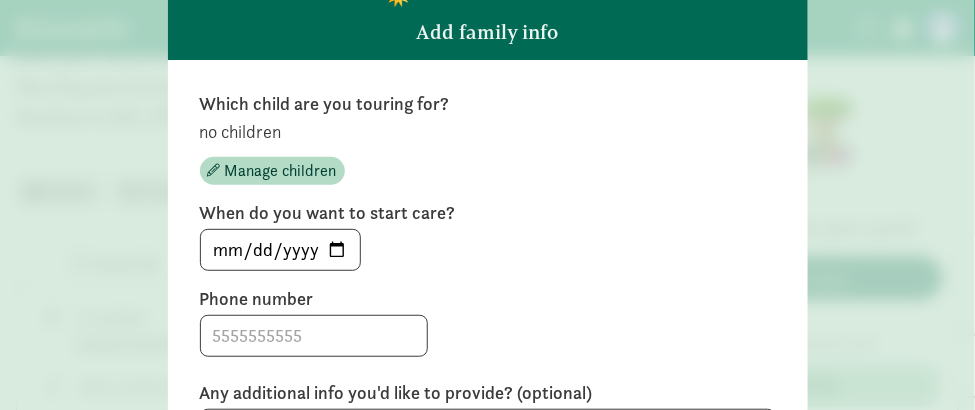 scroll, scrollTop: 133, scrollLeft: 0, axis: vertical 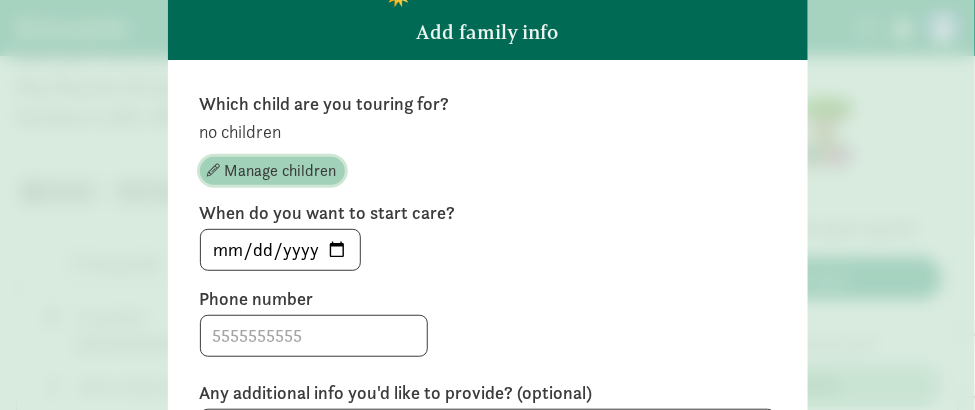 click on "Manage children" at bounding box center (281, 171) 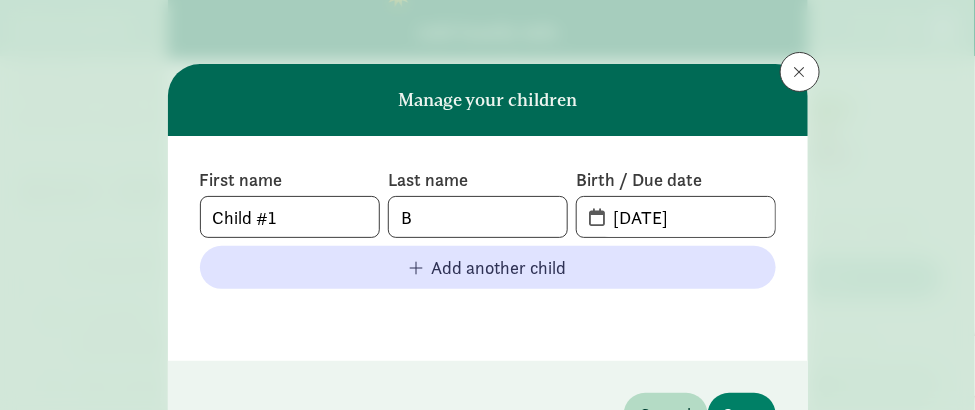 scroll, scrollTop: 58, scrollLeft: 0, axis: vertical 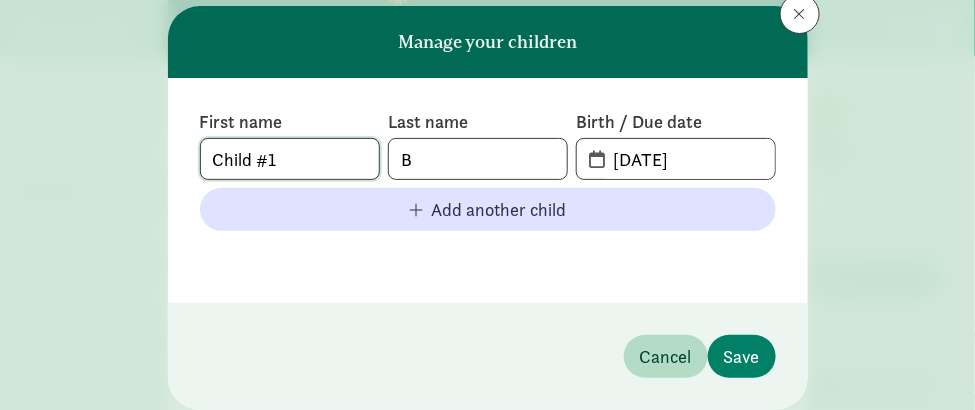 click on "Child #1" 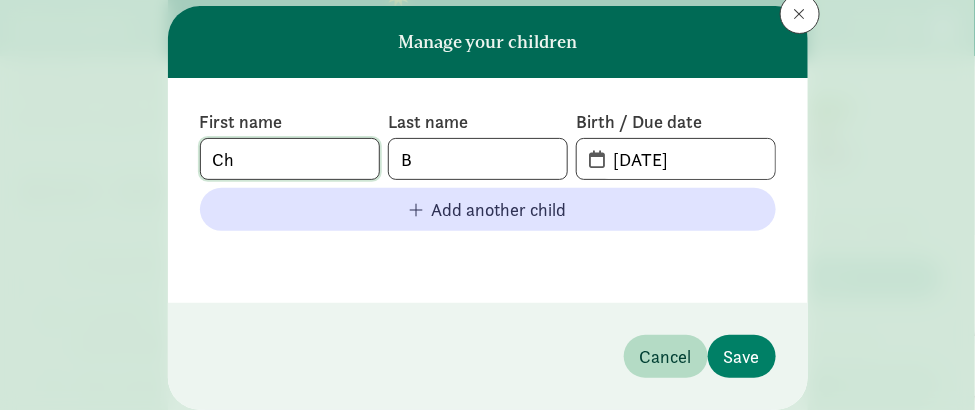 type on "C" 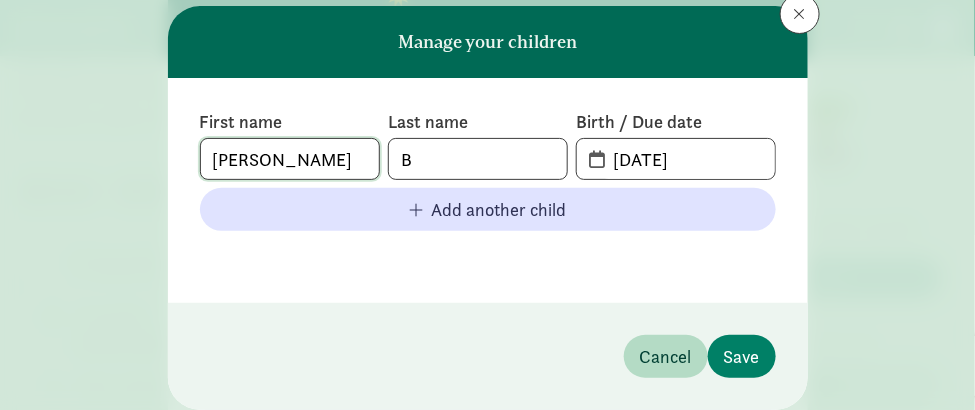 type on "[PERSON_NAME]" 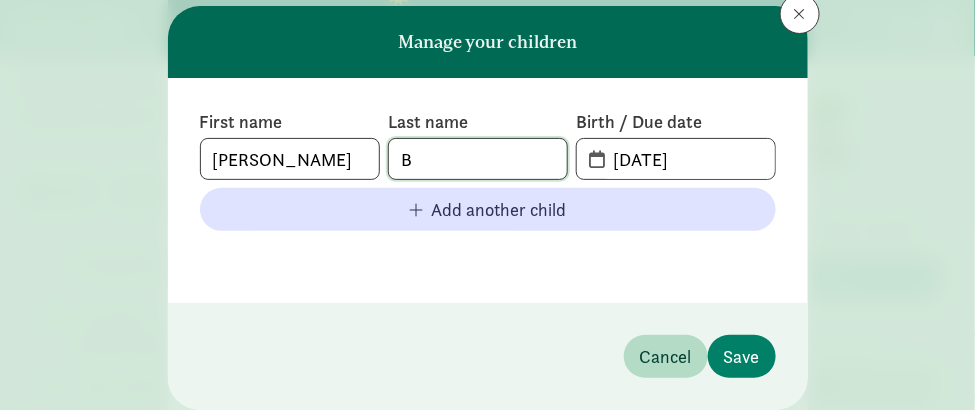 click on "B" 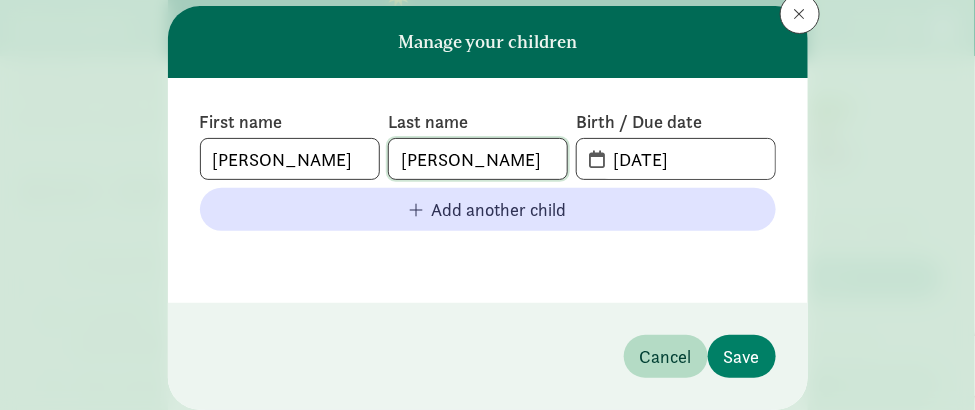 type on "[PERSON_NAME]" 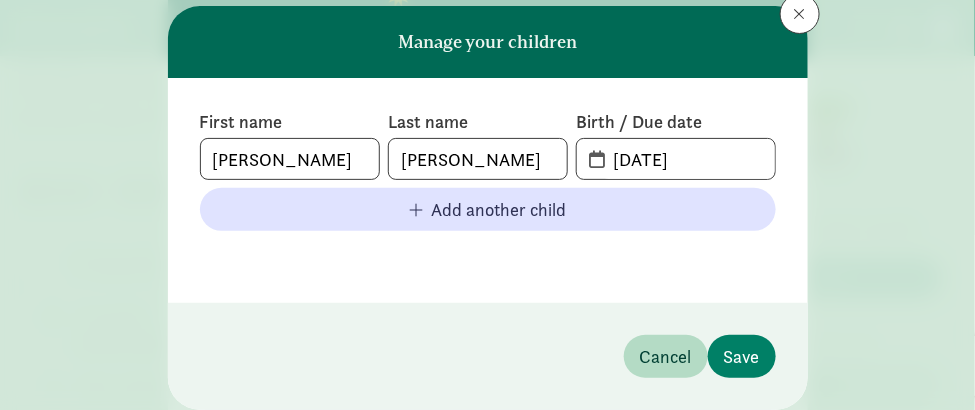 click on "First name        [PERSON_NAME]       Last name        [PERSON_NAME]       Birth / Due date          [DATE]
Add another child" at bounding box center [488, 190] 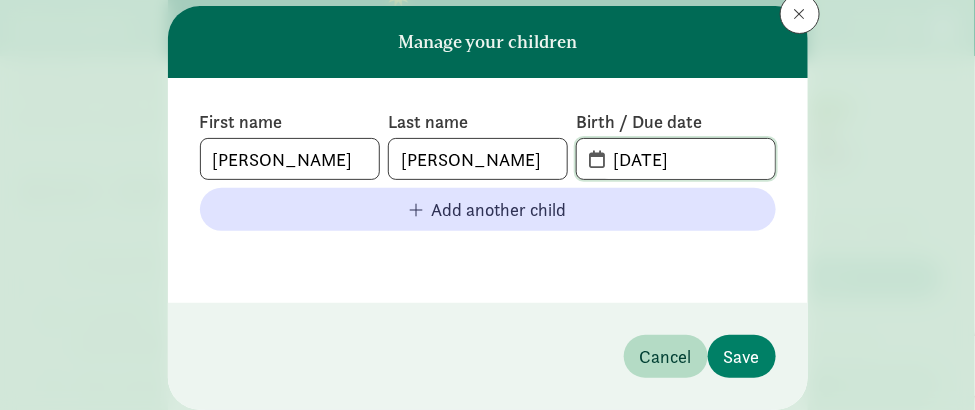click on "[DATE]" 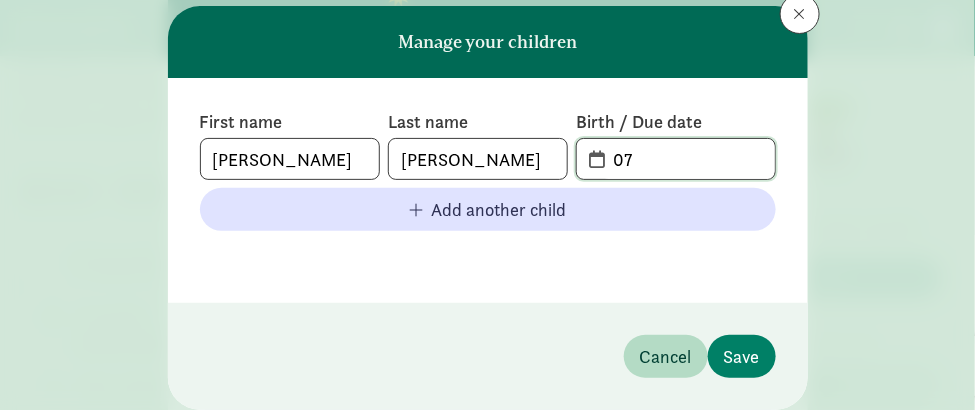 type on "0" 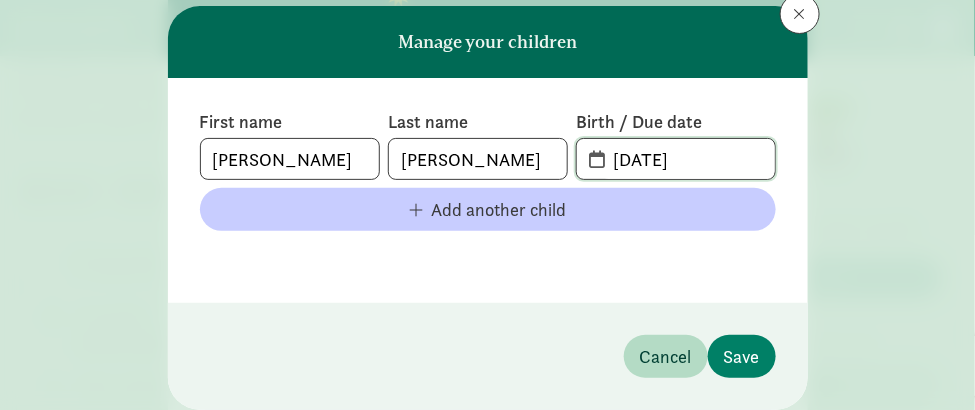 type on "[DATE]" 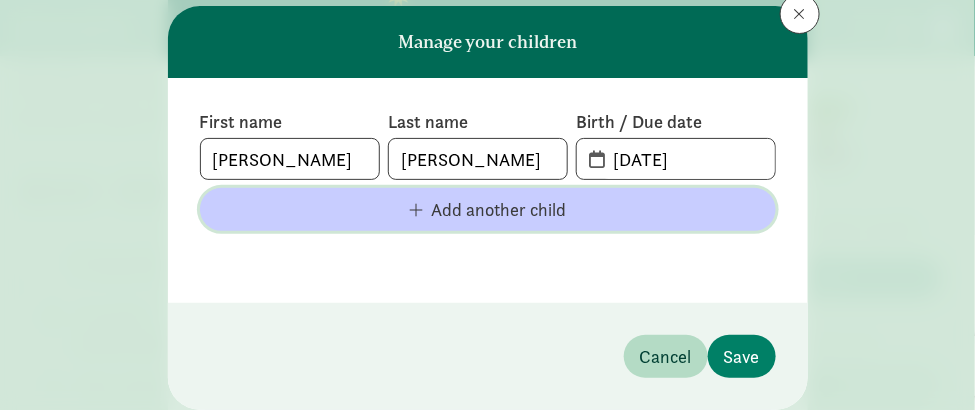 click on "Add another child" at bounding box center [488, 209] 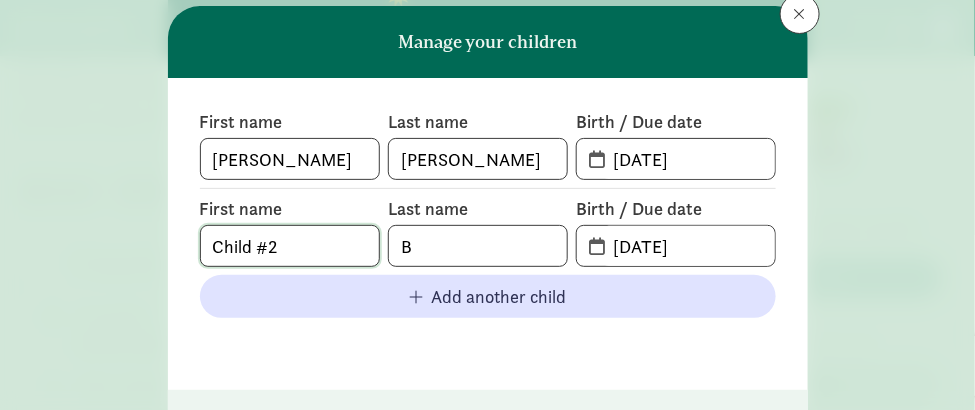click on "Child #2" 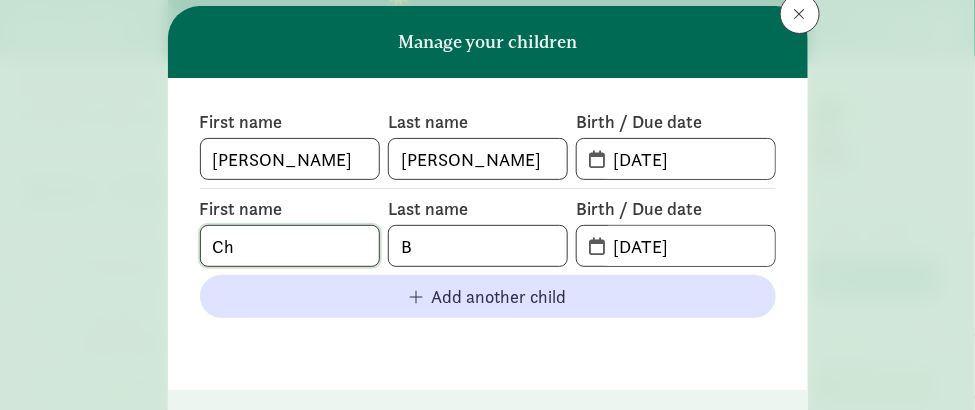 type on "C" 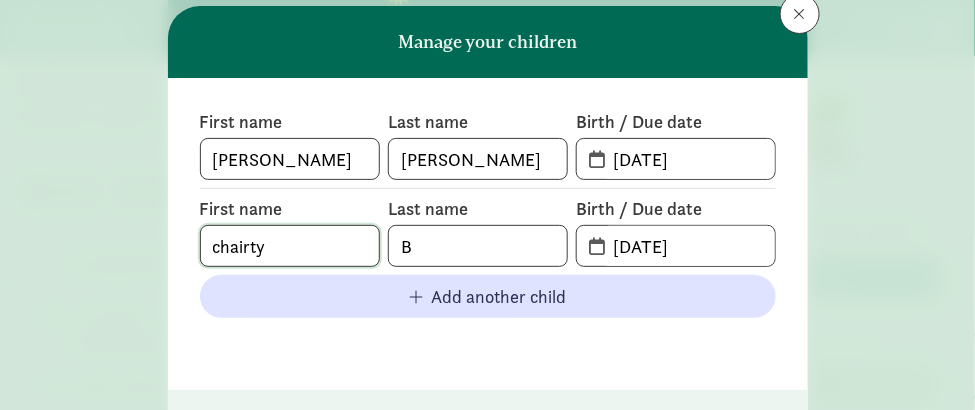 type on "chairty" 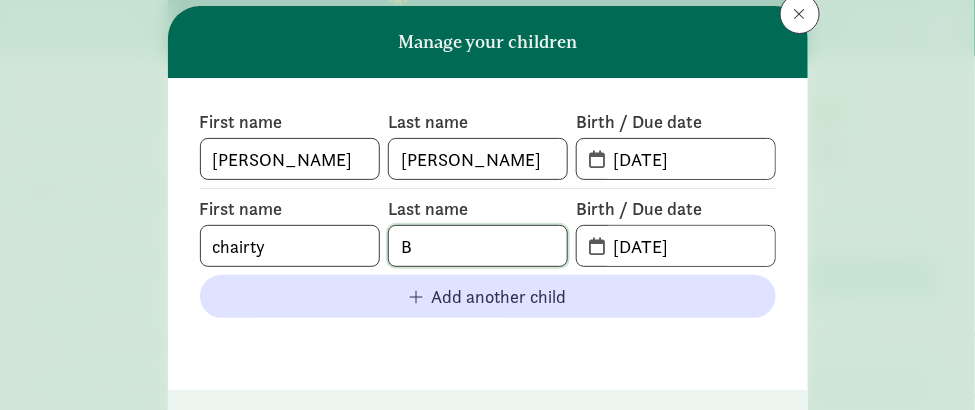 click on "B" 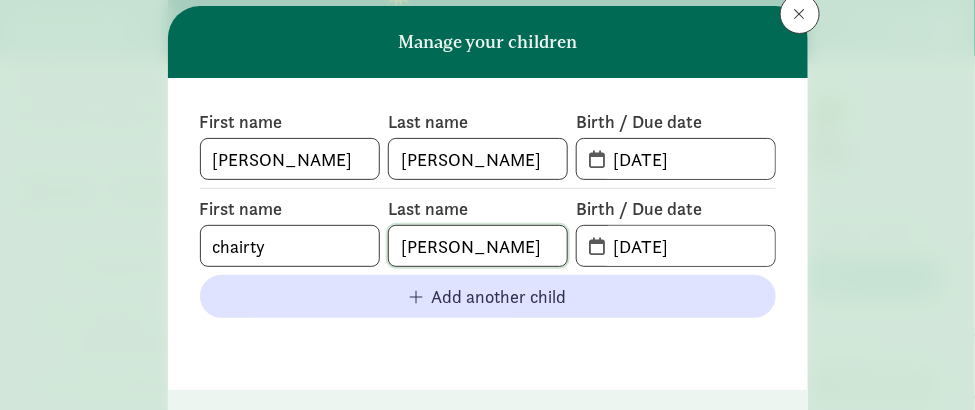 type on "[PERSON_NAME]" 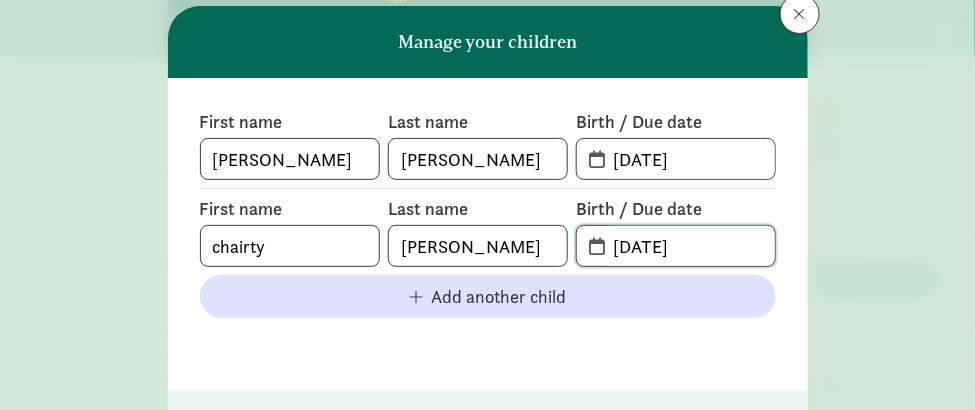 click on "[DATE]" 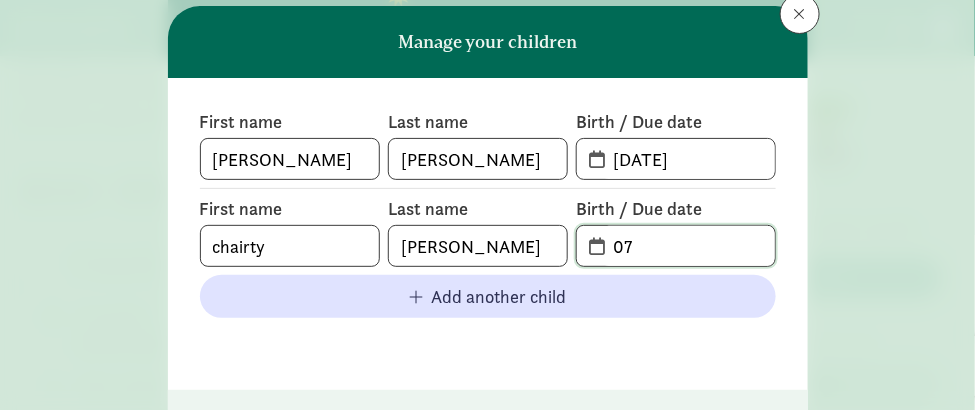 type on "0" 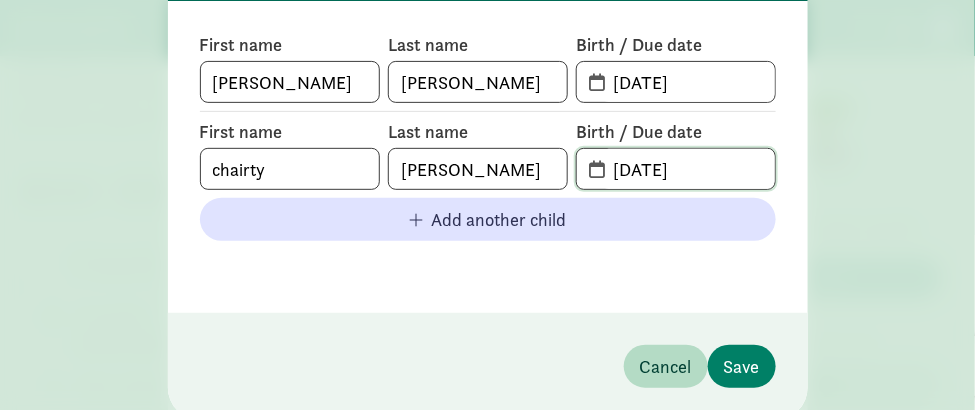 scroll, scrollTop: 136, scrollLeft: 0, axis: vertical 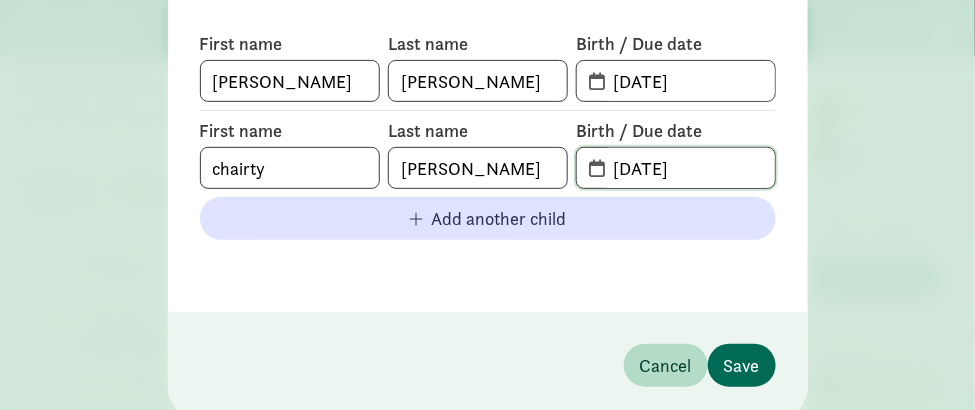 type on "[DATE]" 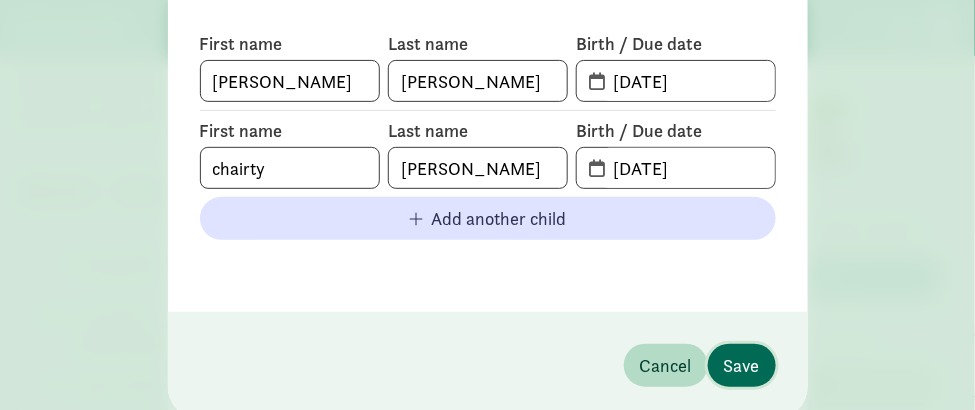 click on "Save" at bounding box center [742, 365] 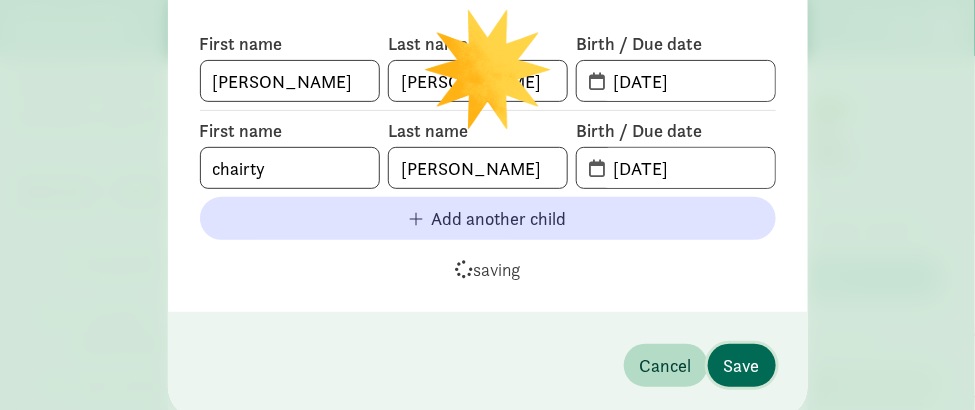 type 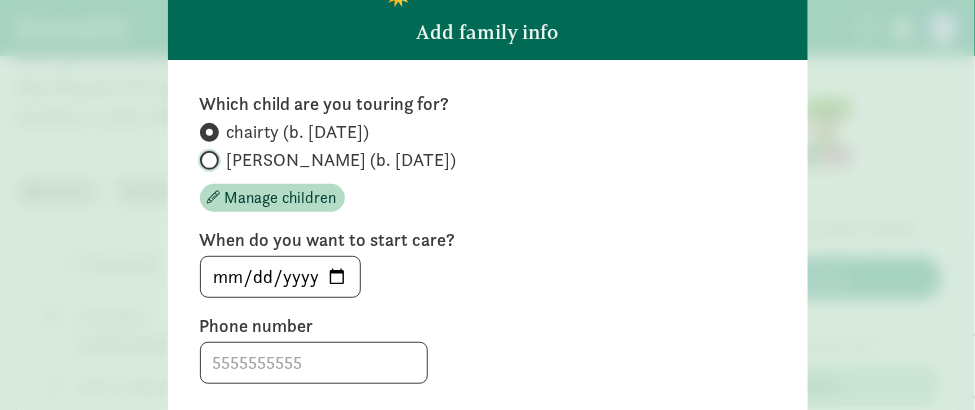 click on "[PERSON_NAME] (b. [DATE])" at bounding box center [206, 160] 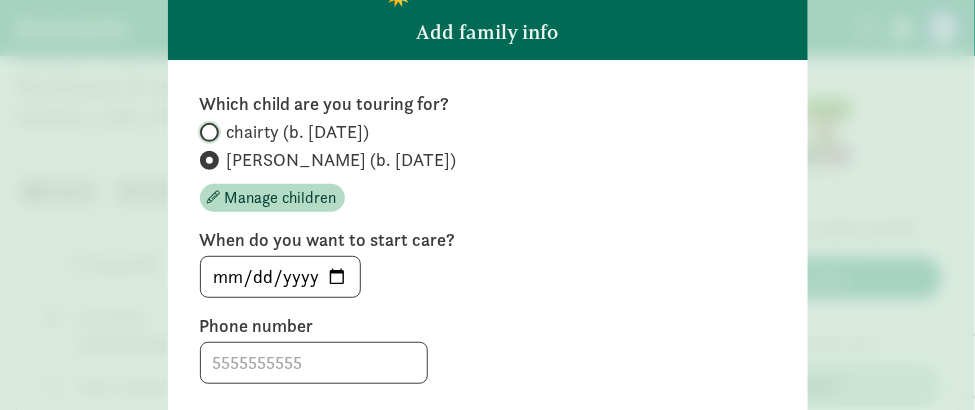 click on "chairty  (b. [DATE])" at bounding box center [206, 132] 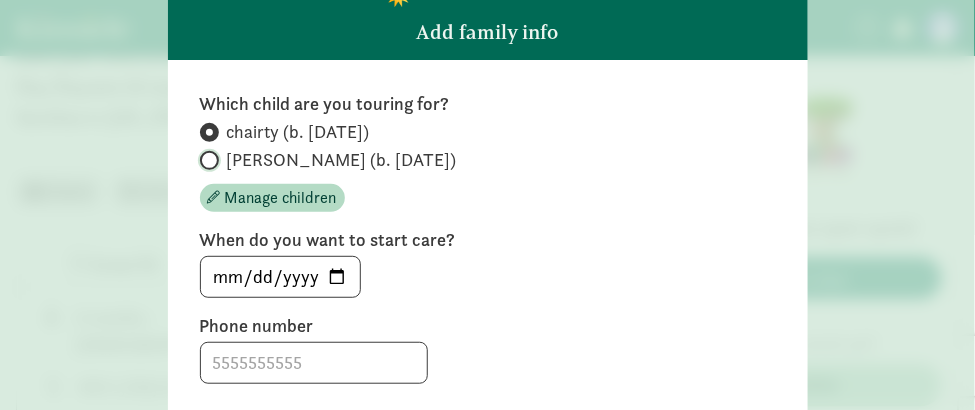 click on "[PERSON_NAME] (b. [DATE])" at bounding box center [206, 160] 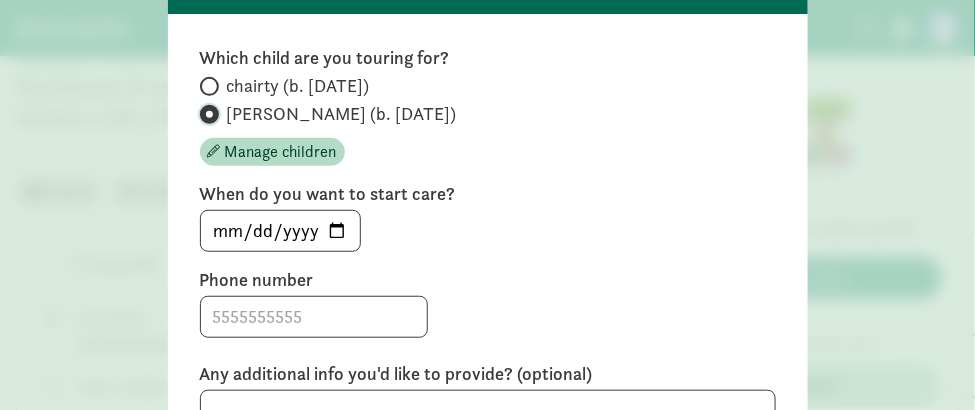 scroll, scrollTop: 156, scrollLeft: 0, axis: vertical 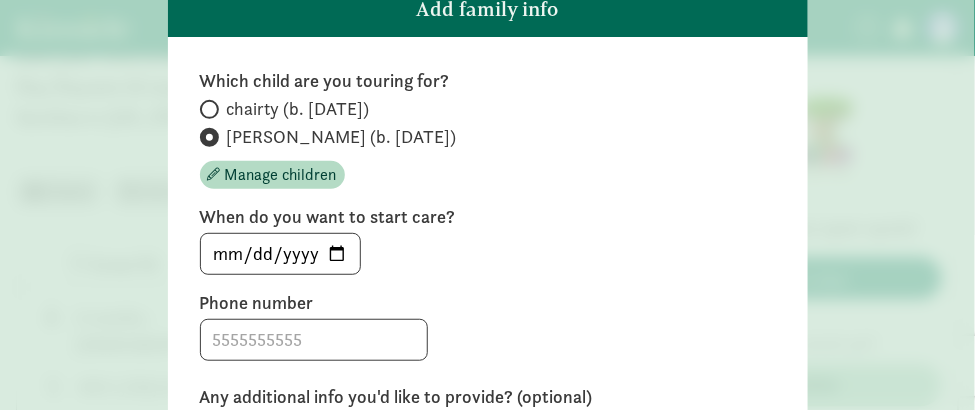 click at bounding box center [209, 109] 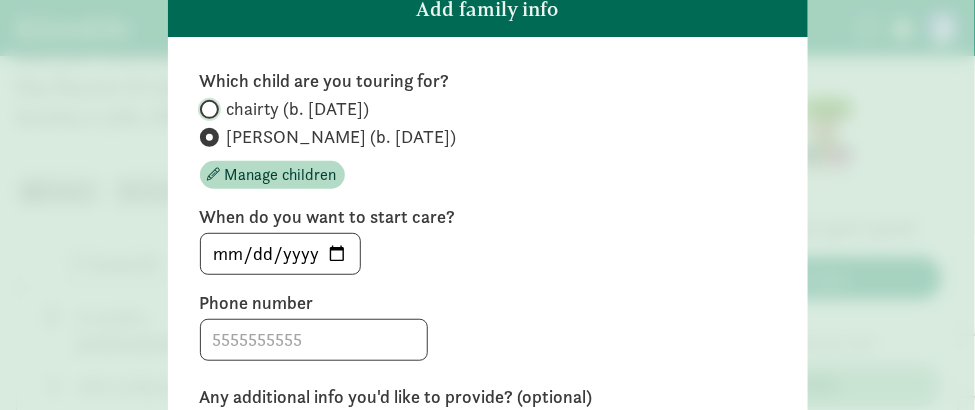 click on "chairty  (b. [DATE])" at bounding box center [206, 109] 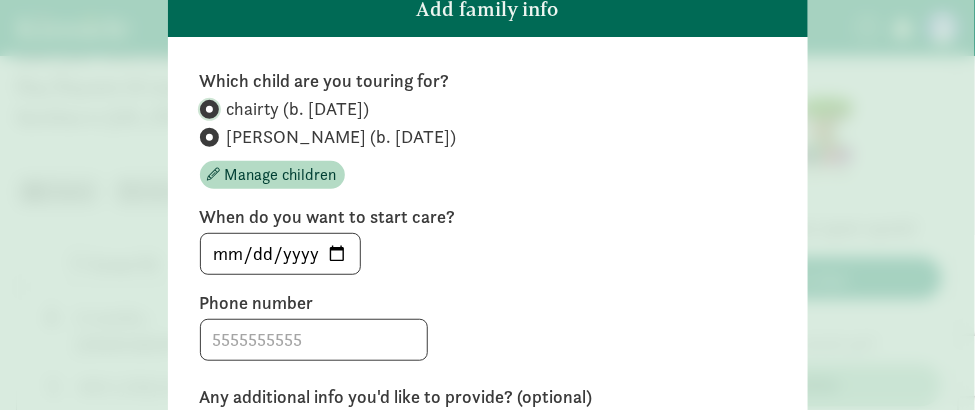 radio on "false" 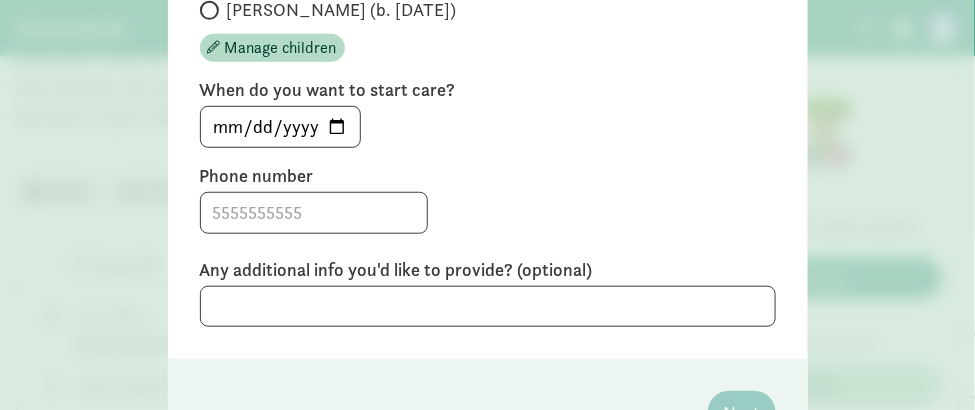 scroll, scrollTop: 284, scrollLeft: 0, axis: vertical 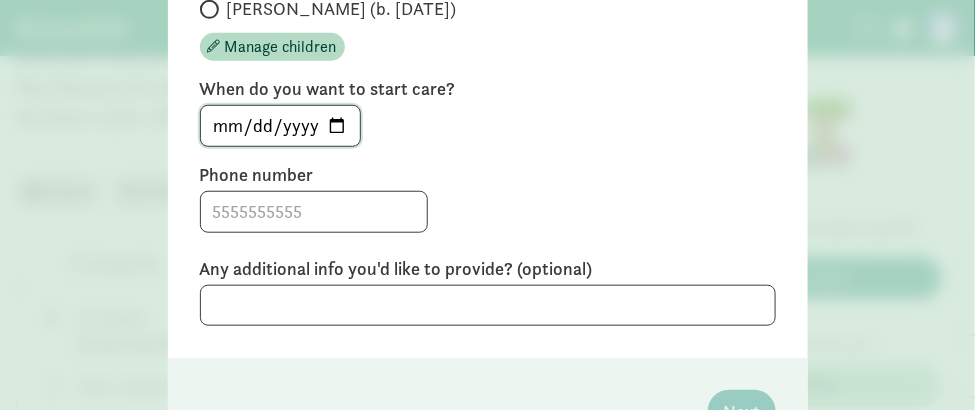 click on "[DATE]" 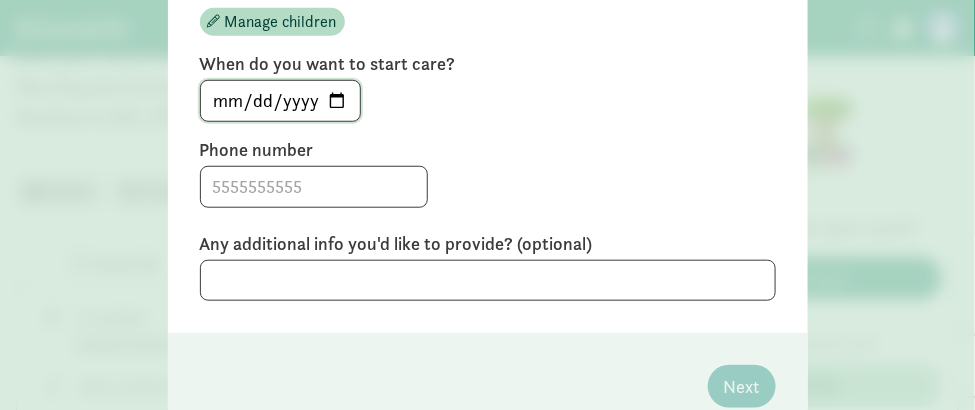 scroll, scrollTop: 330, scrollLeft: 0, axis: vertical 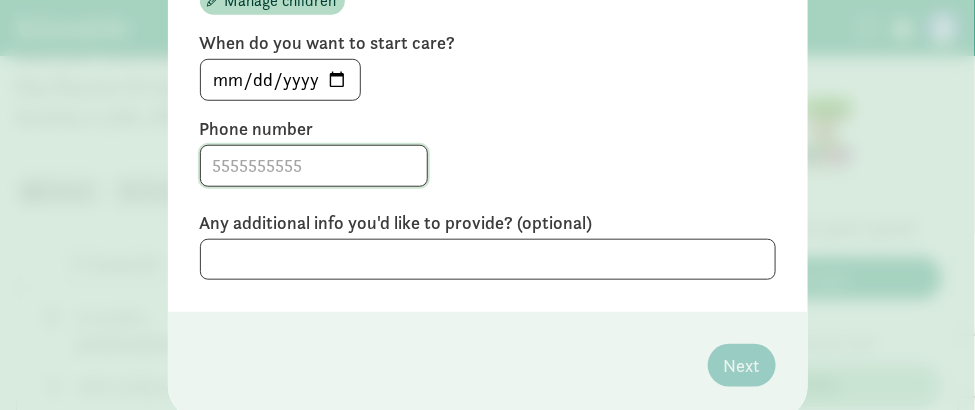 click 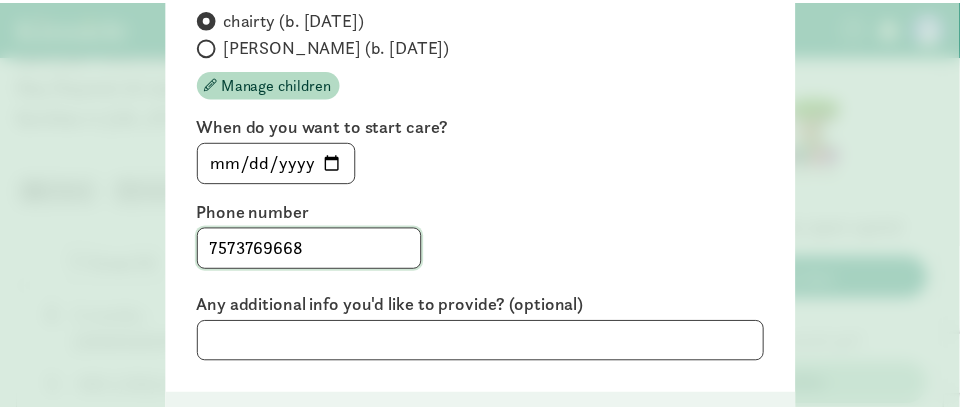 scroll, scrollTop: 400, scrollLeft: 0, axis: vertical 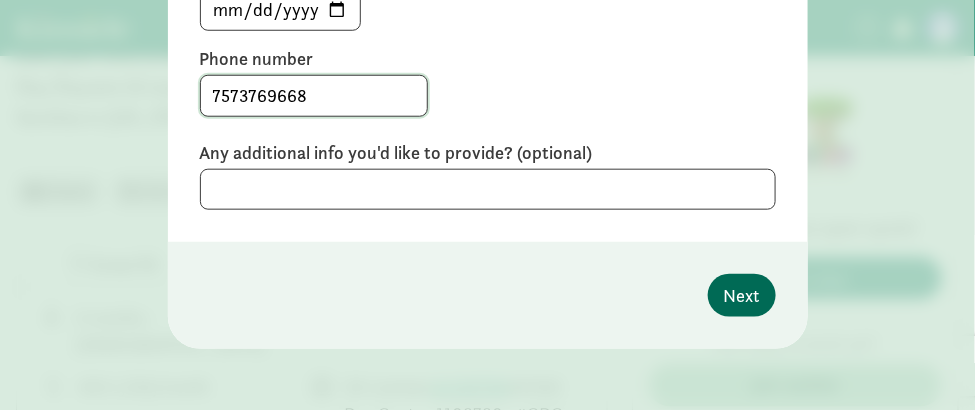 type on "7573769668" 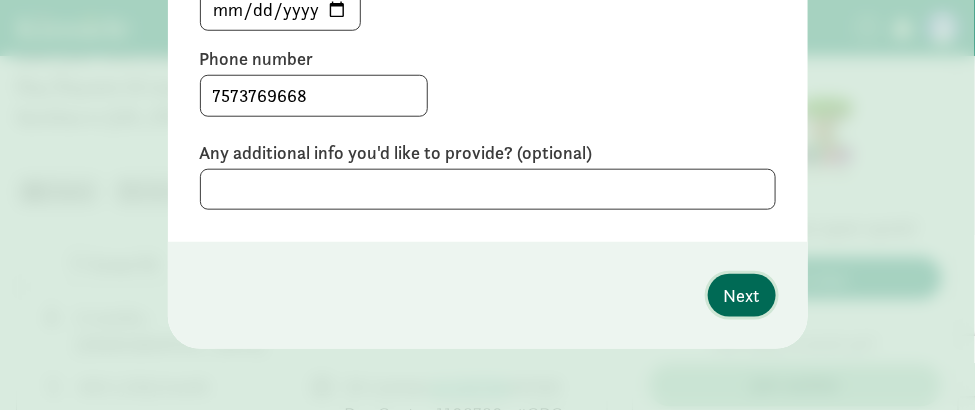 click on "Next" at bounding box center [742, 295] 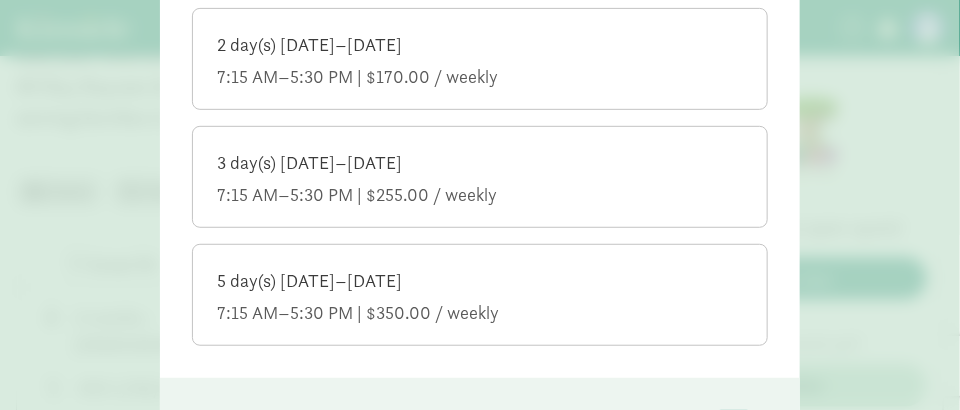 scroll, scrollTop: 261, scrollLeft: 0, axis: vertical 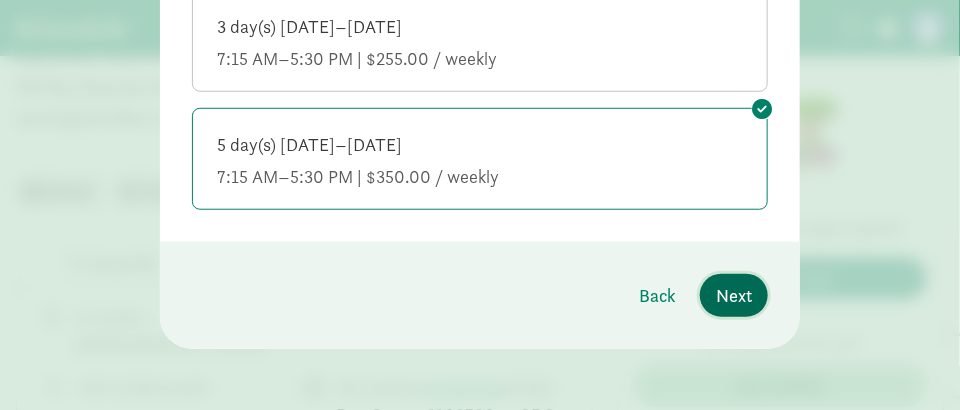 click on "Next" at bounding box center [734, 295] 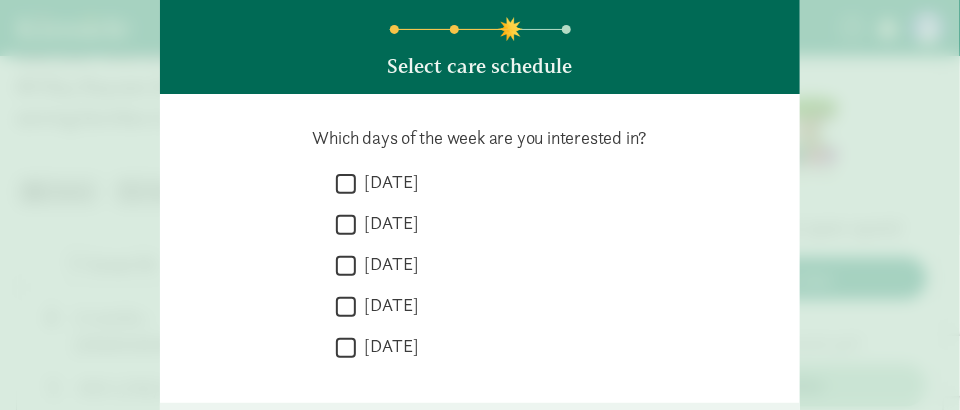scroll, scrollTop: 103, scrollLeft: 0, axis: vertical 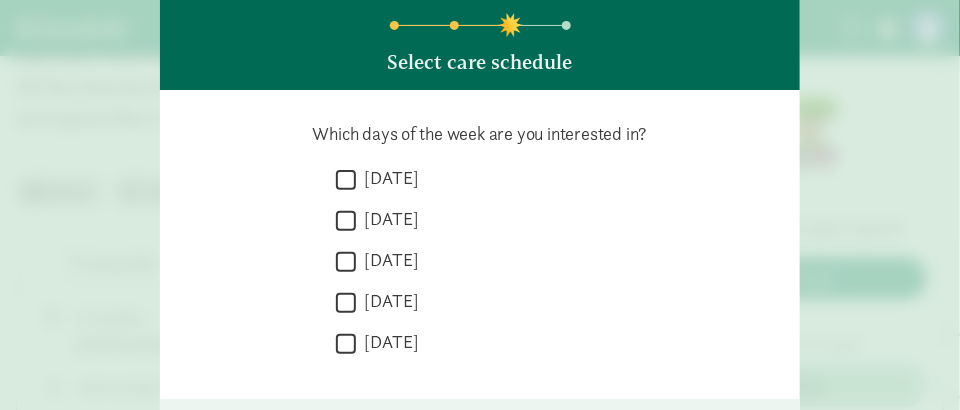 click on "[DATE]" at bounding box center [346, 179] 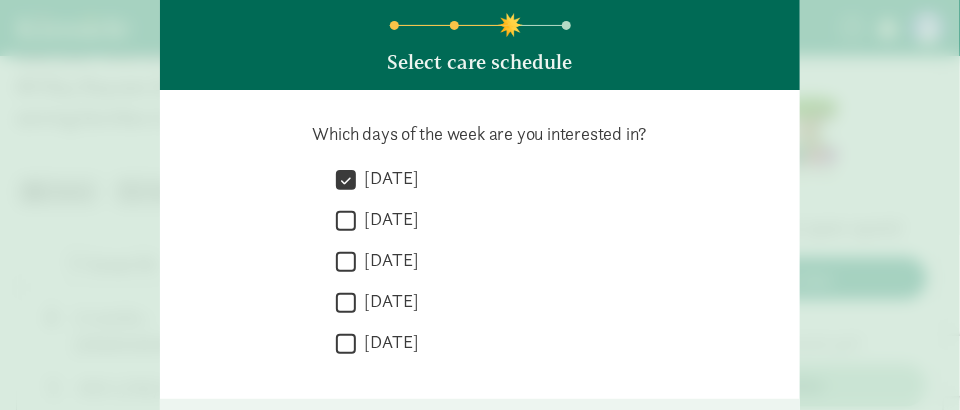 click on "[DATE]" at bounding box center (346, 220) 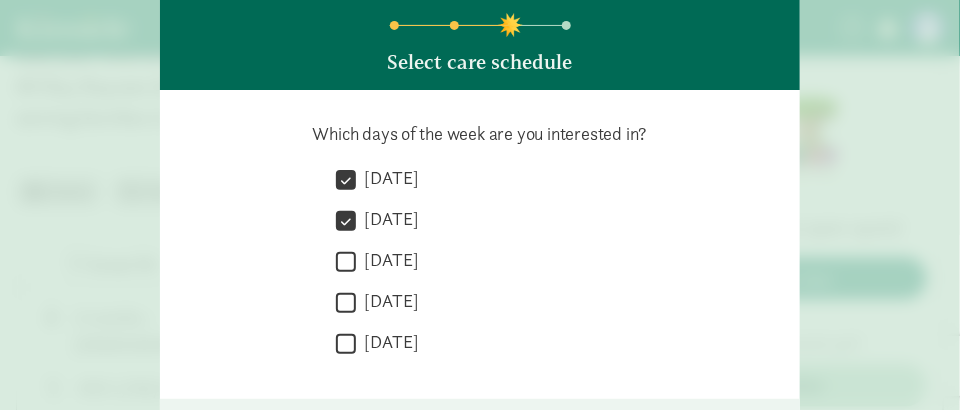click on "[DATE]" at bounding box center [346, 261] 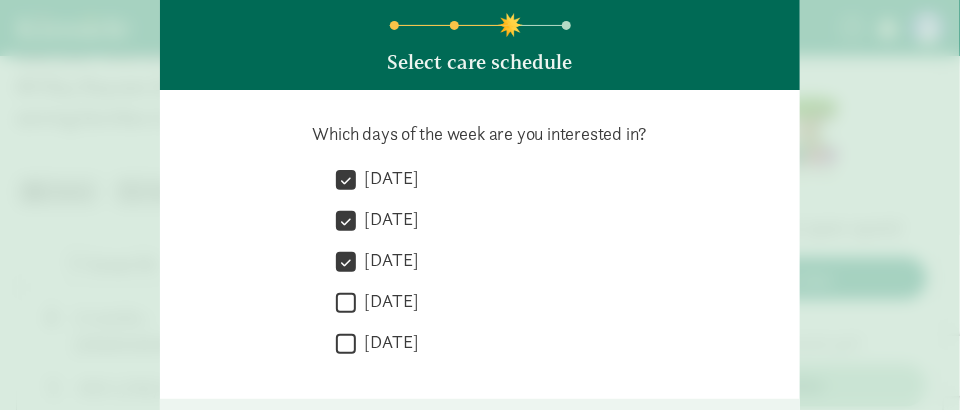 click on "[DATE]" at bounding box center [346, 302] 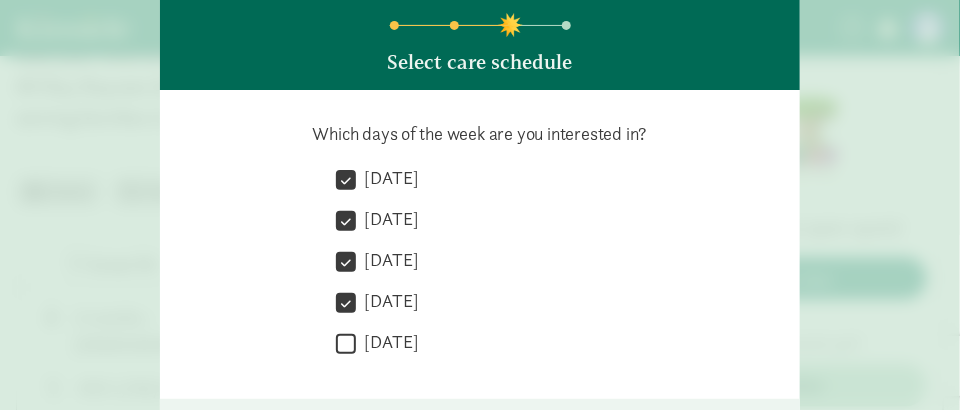 click on "[DATE]" at bounding box center [346, 343] 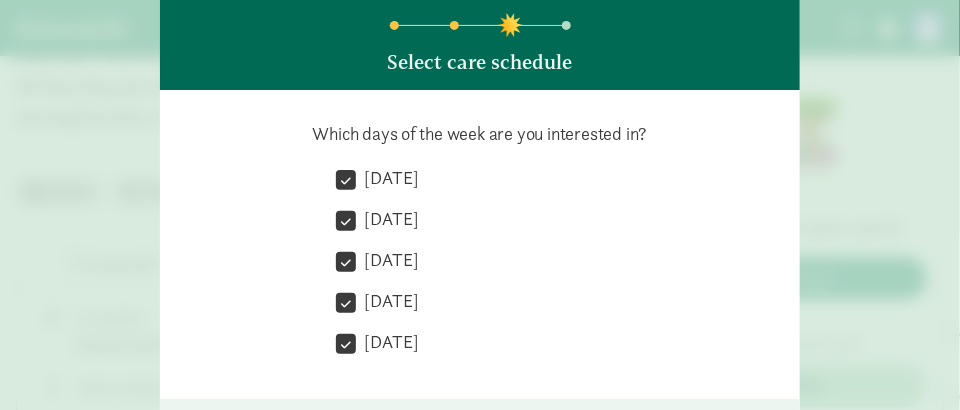 scroll, scrollTop: 262, scrollLeft: 0, axis: vertical 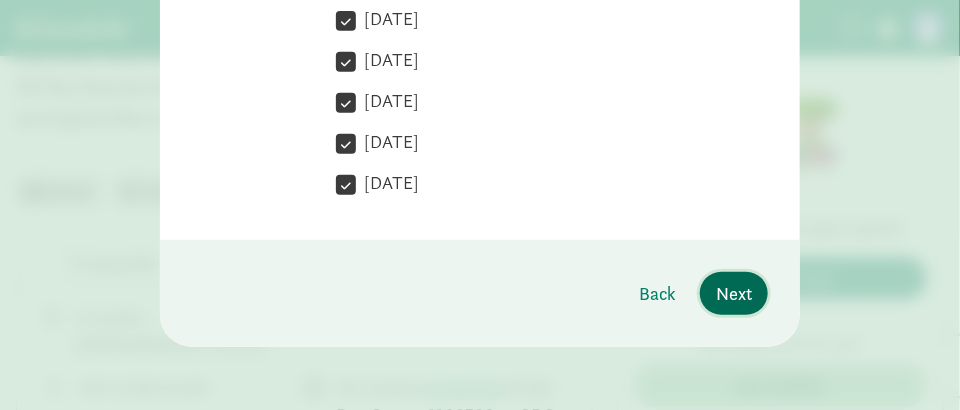 click on "Next" at bounding box center [734, 293] 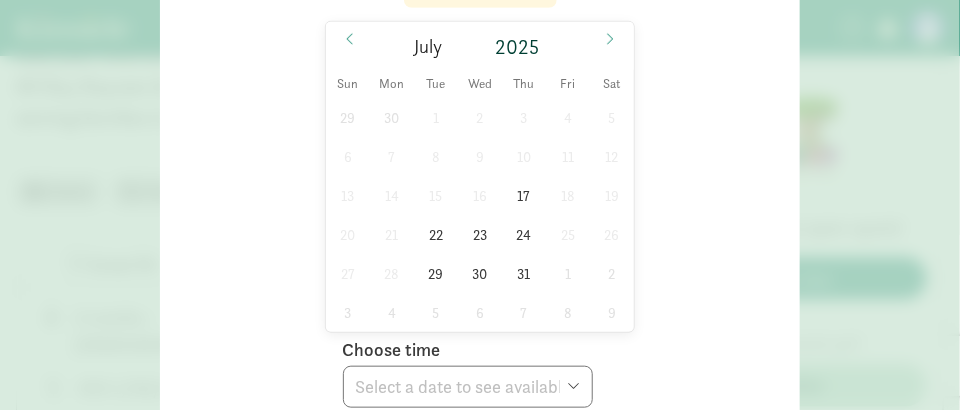 scroll, scrollTop: 379, scrollLeft: 0, axis: vertical 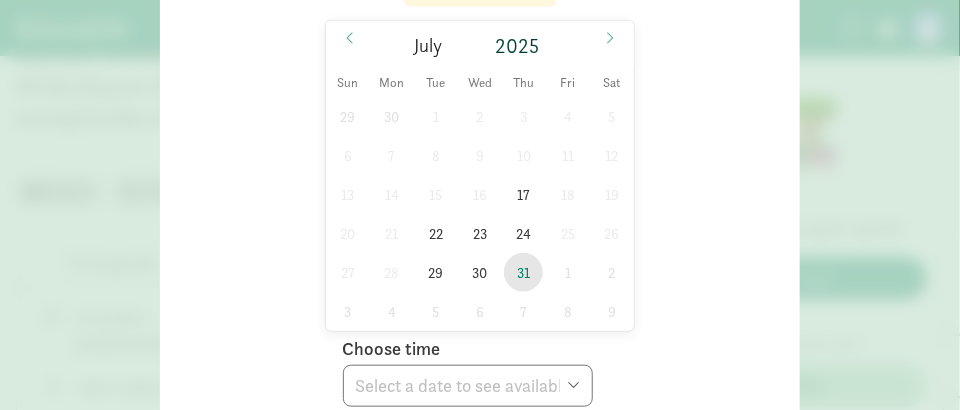 click on "31" at bounding box center (523, 272) 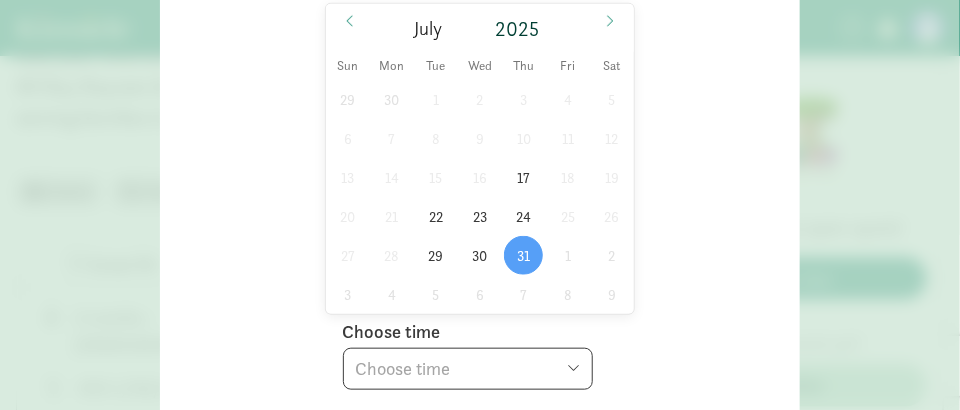 scroll, scrollTop: 397, scrollLeft: 0, axis: vertical 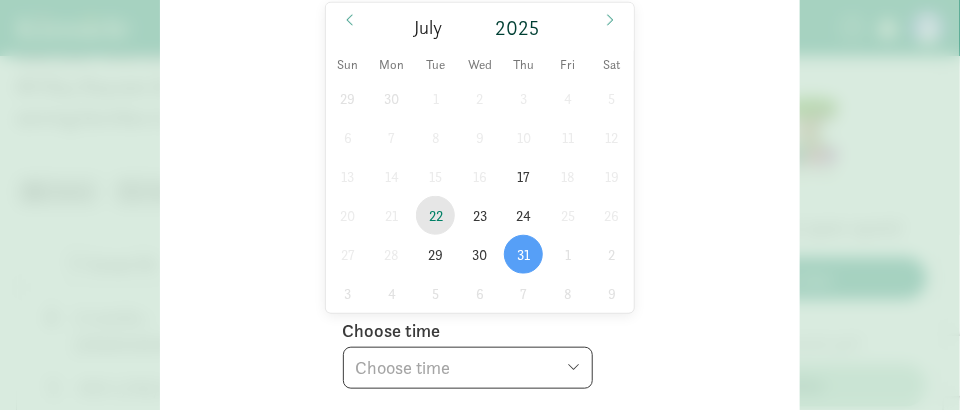 click on "22" at bounding box center [435, 215] 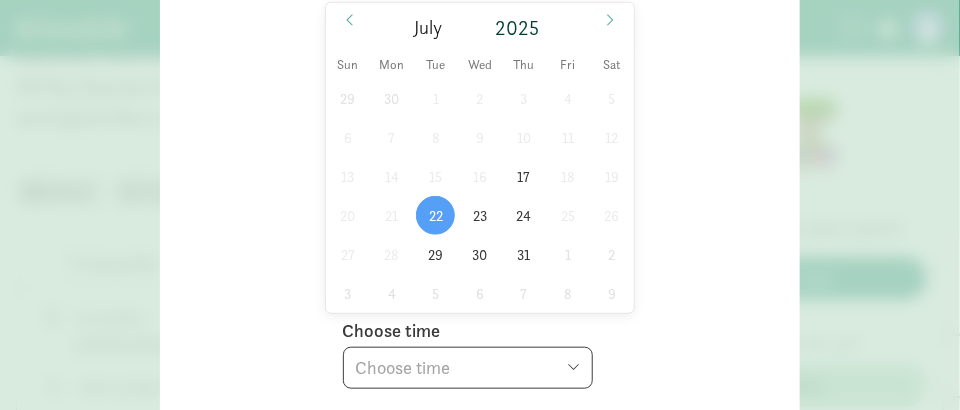 click on "Choose time   05:00 PM  05:30 PM" at bounding box center (468, 368) 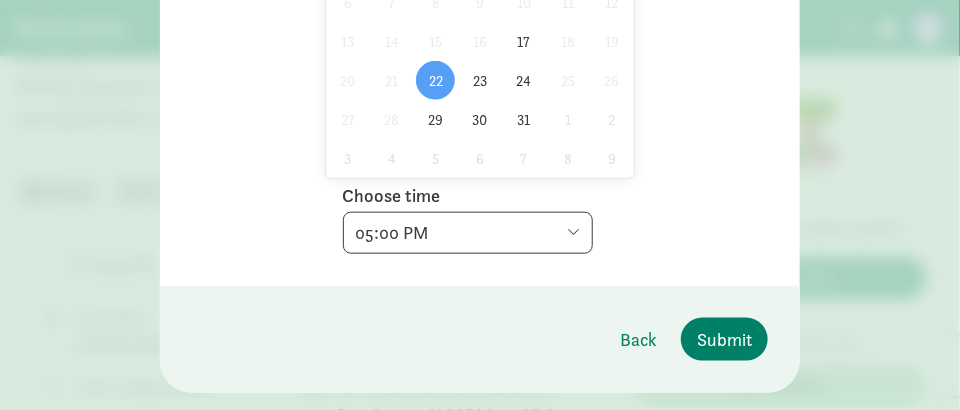 scroll, scrollTop: 533, scrollLeft: 0, axis: vertical 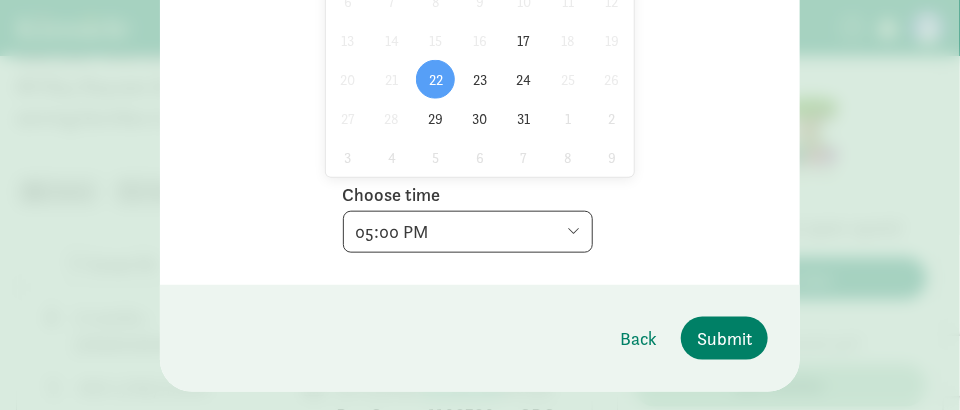 click on "Choose time   05:00 PM  05:30 PM" at bounding box center [468, 232] 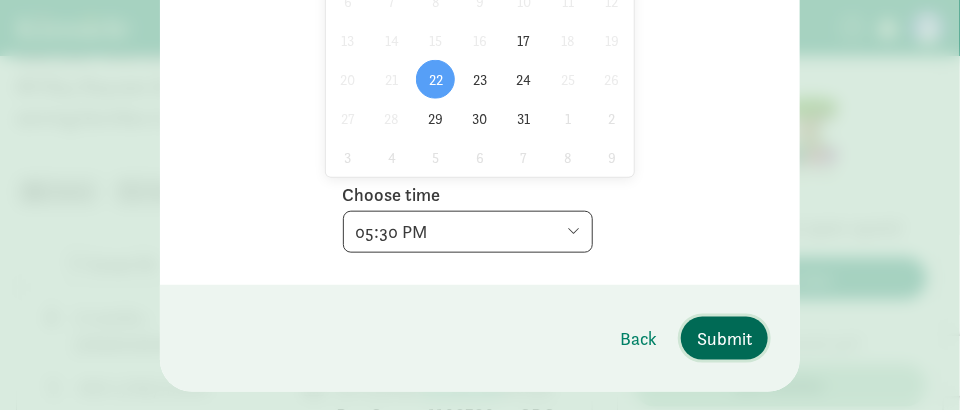 click on "Submit" at bounding box center [724, 338] 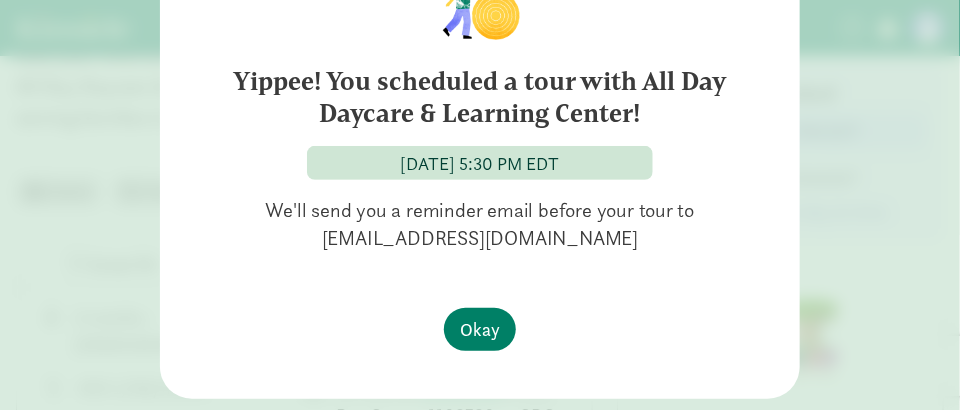 scroll, scrollTop: 186, scrollLeft: 0, axis: vertical 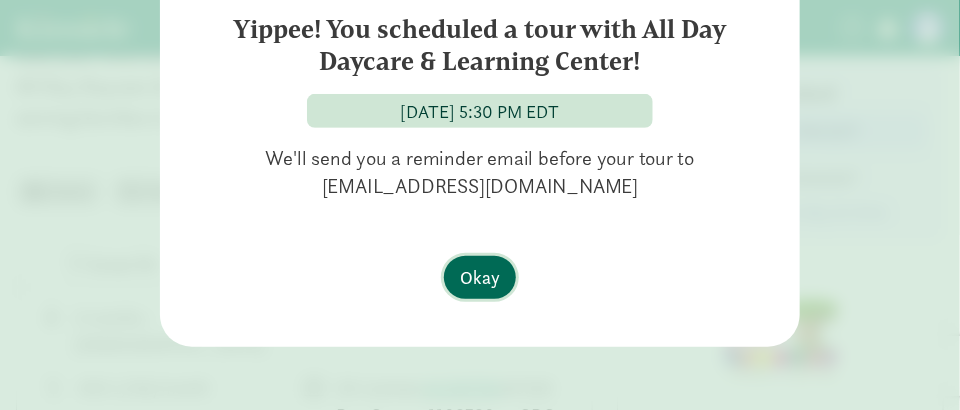 click on "Okay" at bounding box center [480, 277] 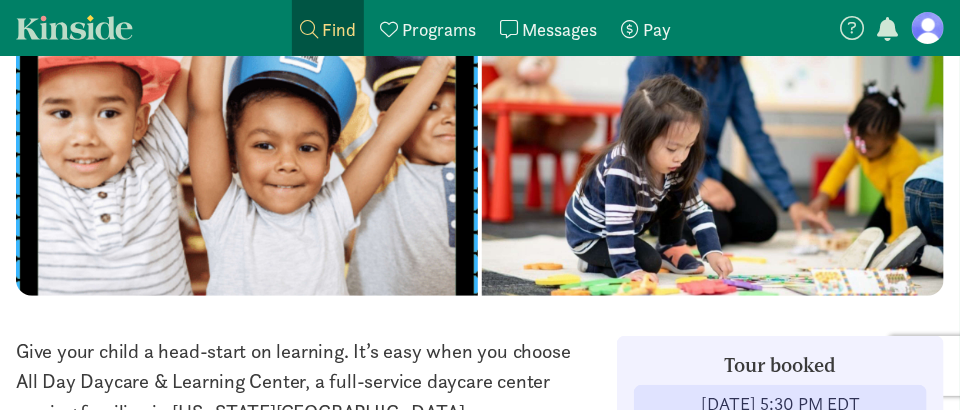 scroll, scrollTop: 0, scrollLeft: 0, axis: both 